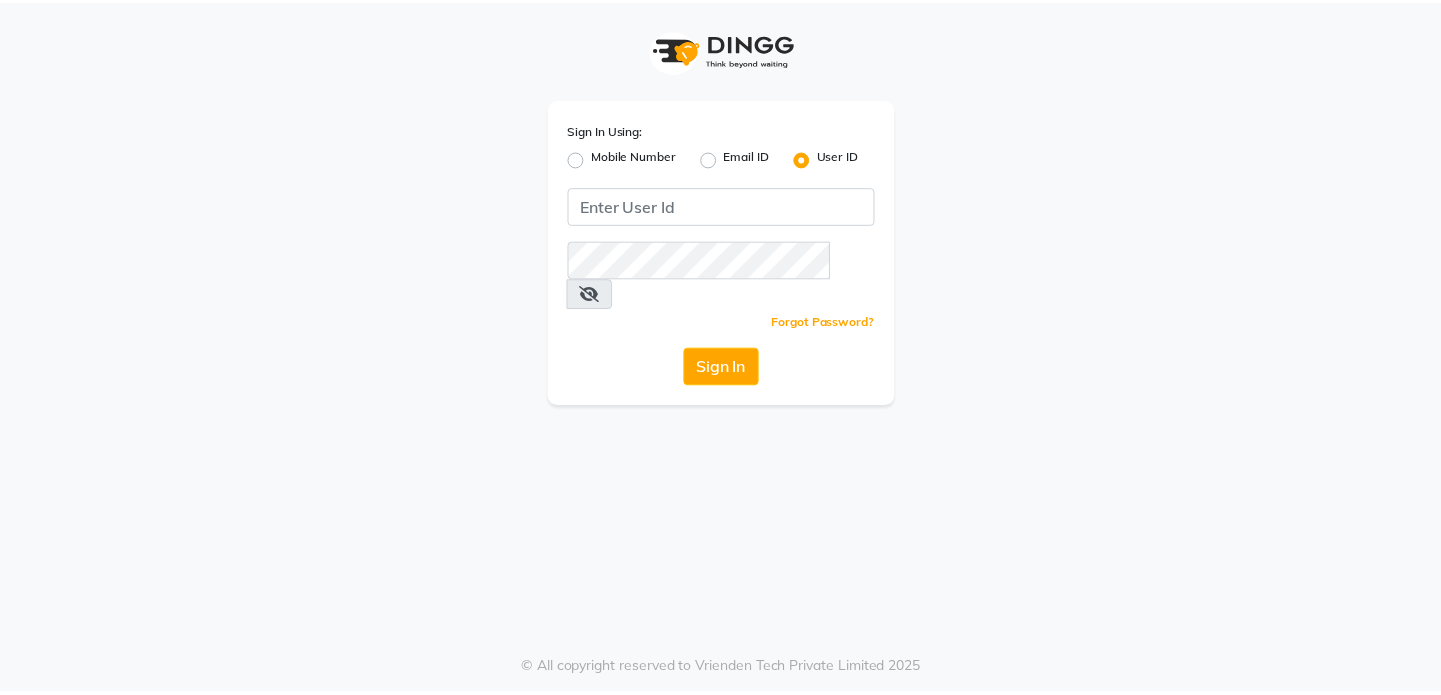scroll, scrollTop: 0, scrollLeft: 0, axis: both 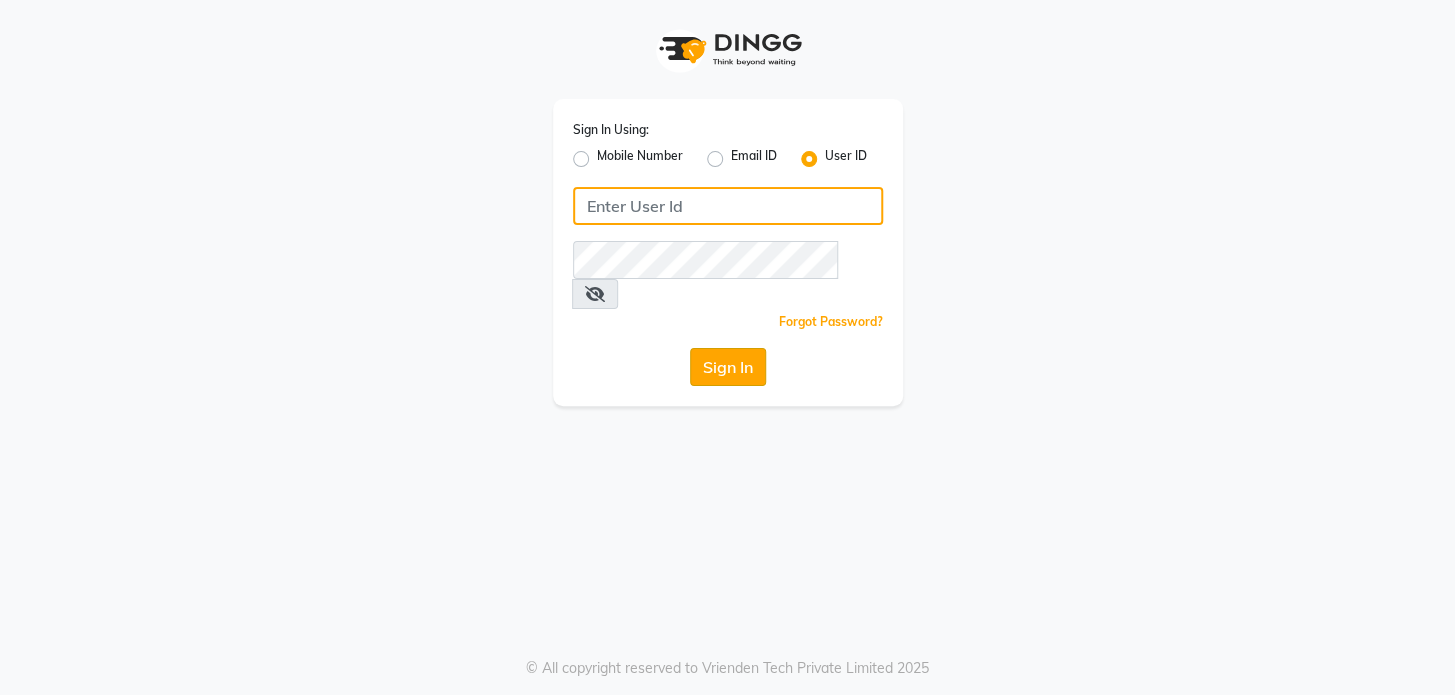 type on "preetzsglam" 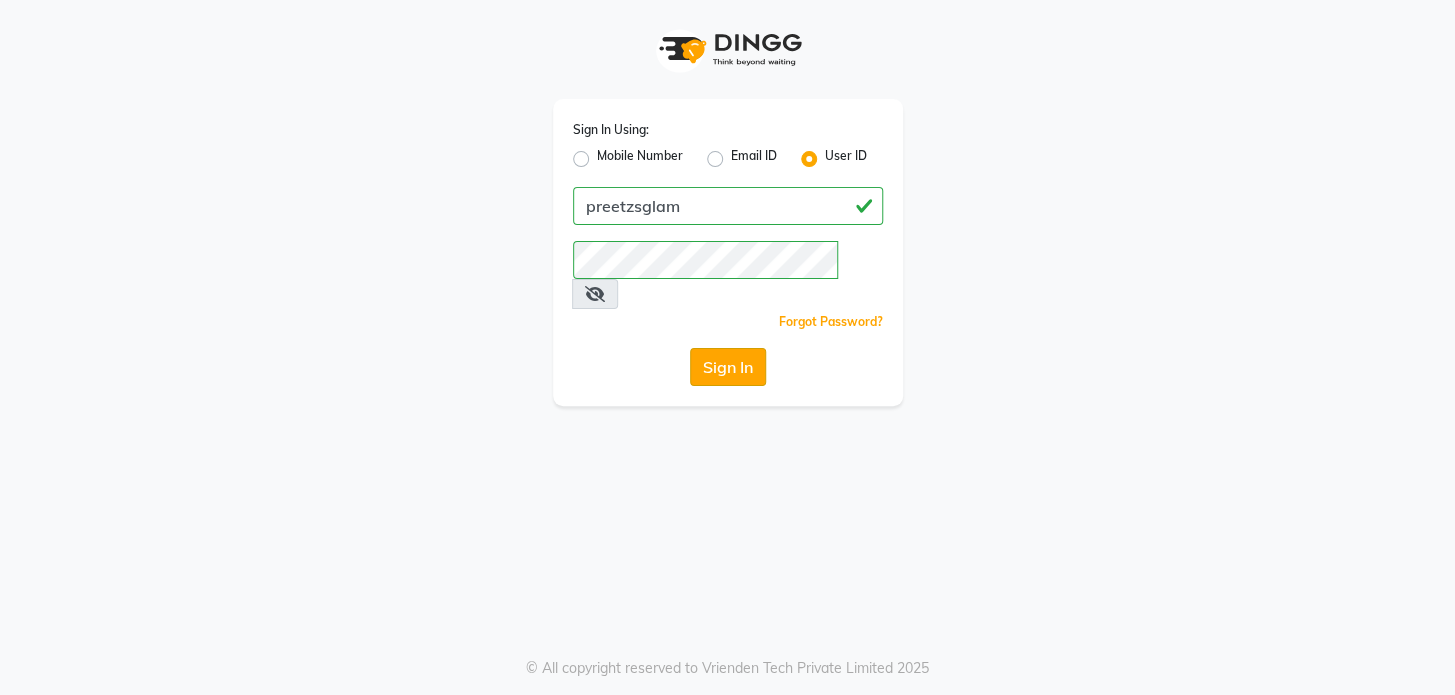 click on "Sign In" 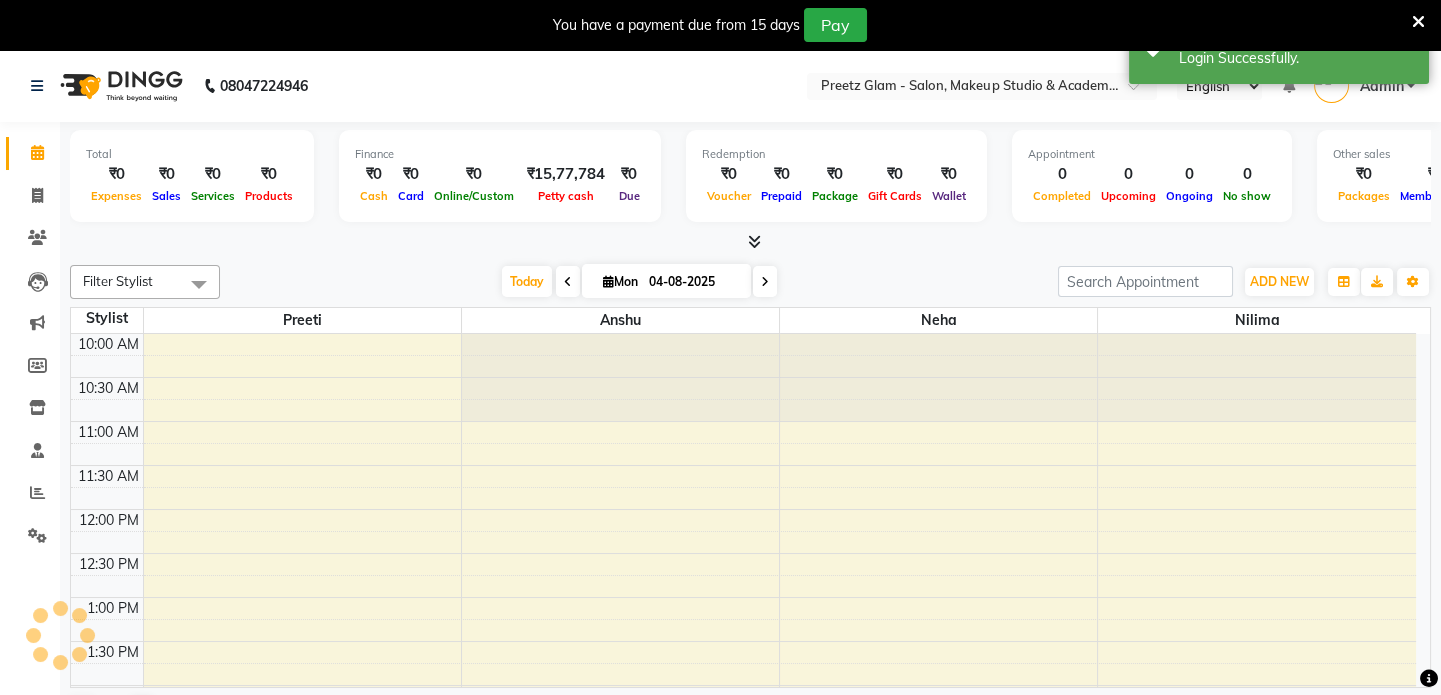 scroll, scrollTop: 0, scrollLeft: 0, axis: both 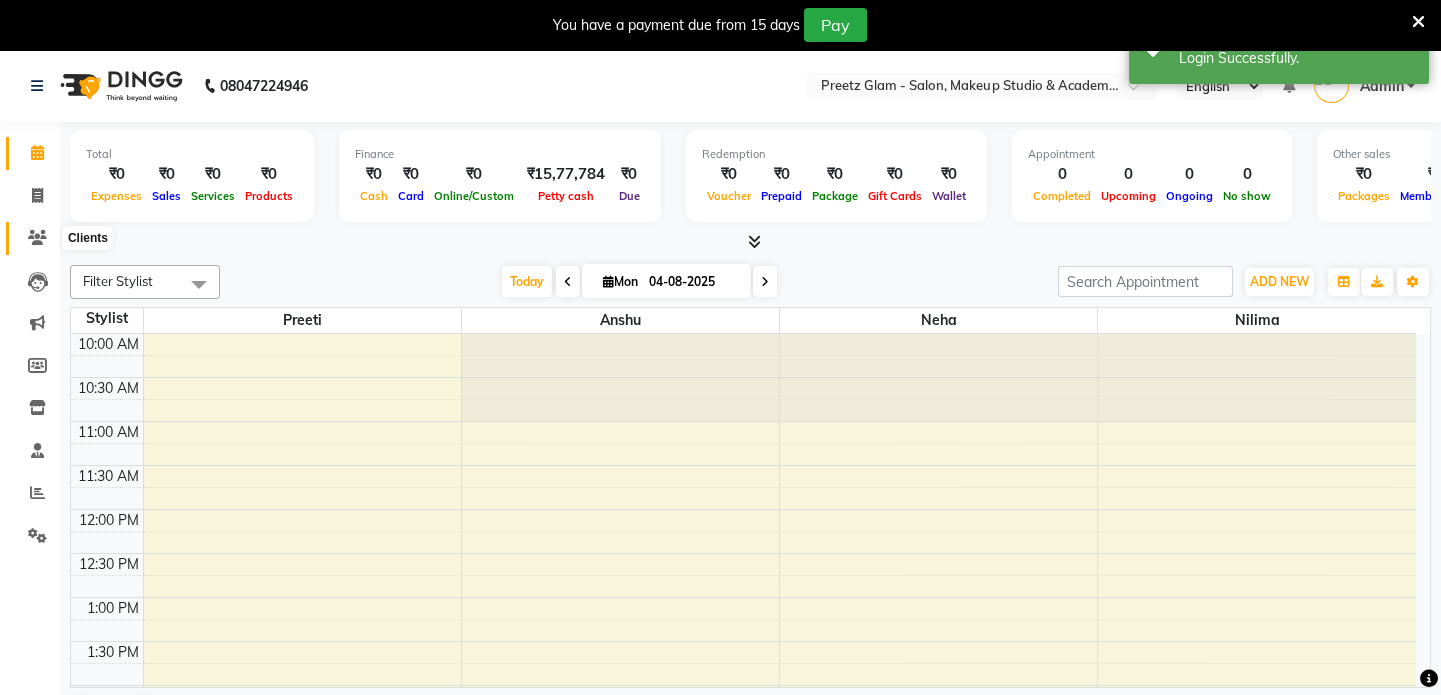 click 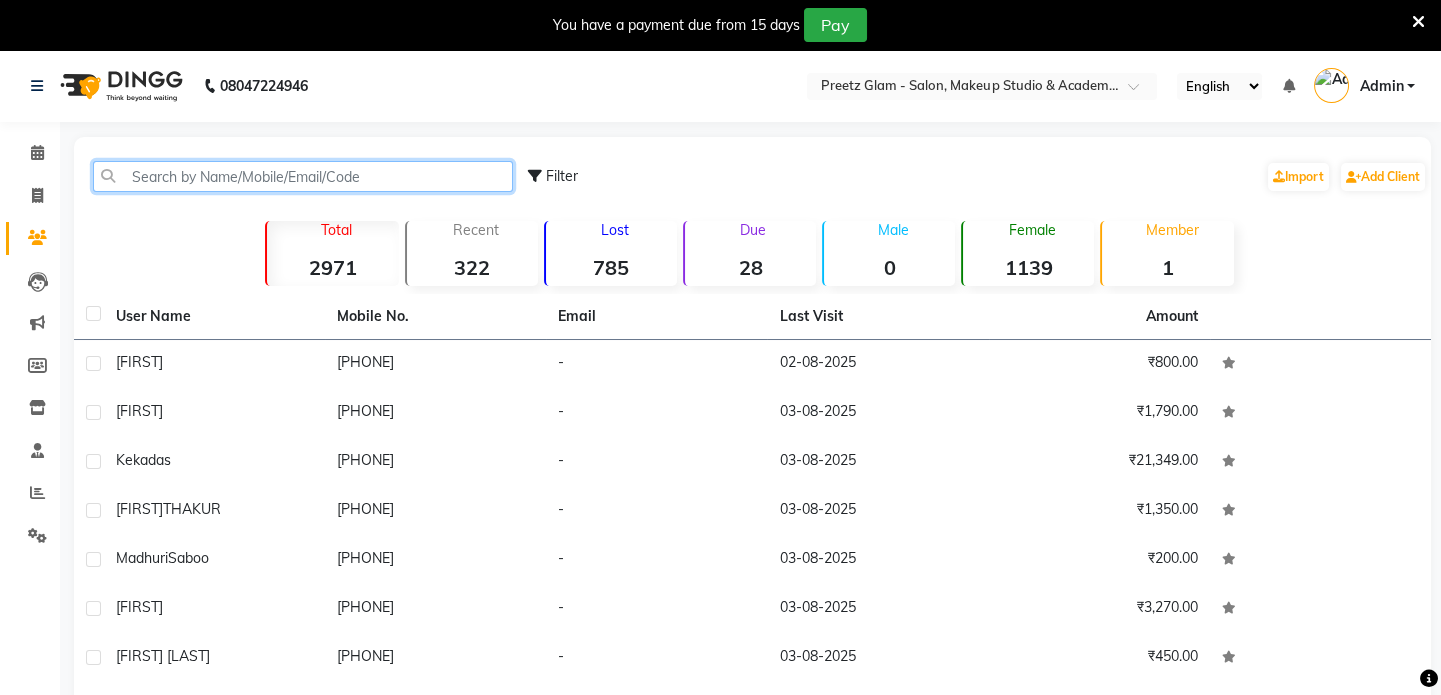 click 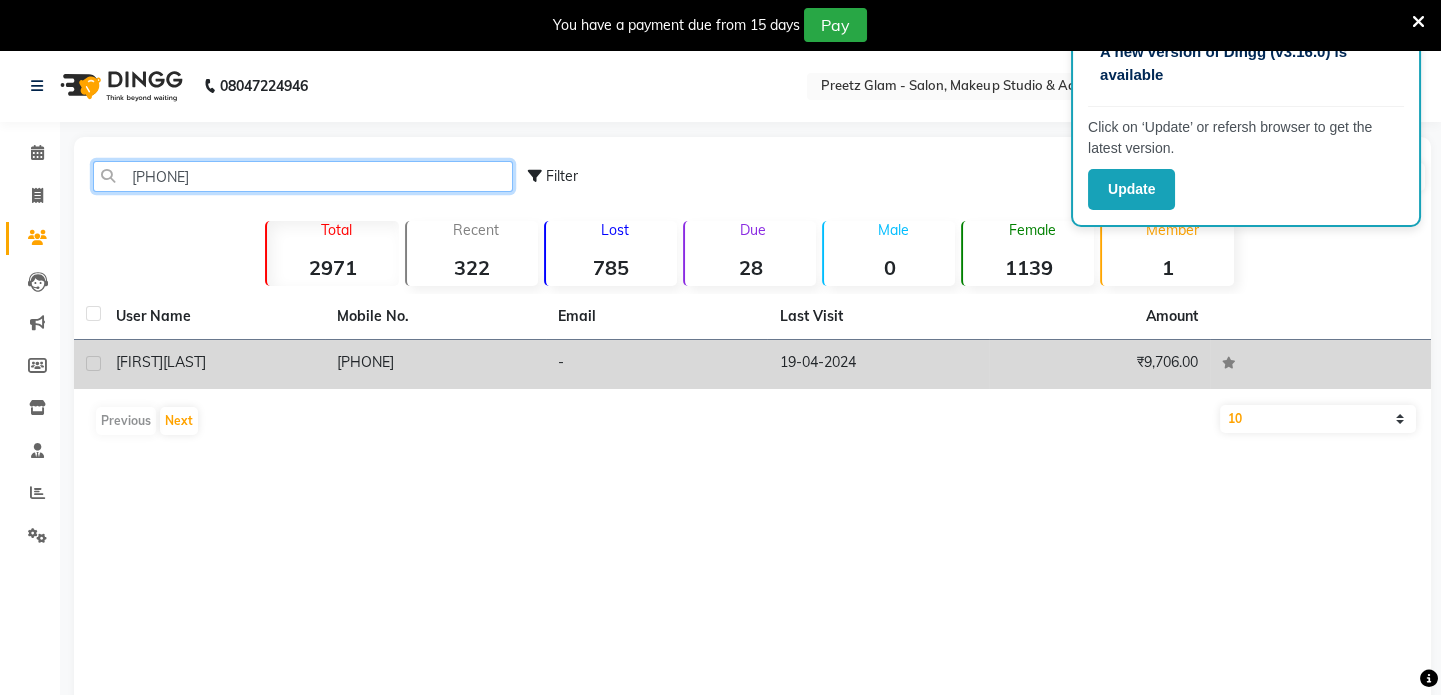 drag, startPoint x: 333, startPoint y: 180, endPoint x: 386, endPoint y: 366, distance: 193.40372 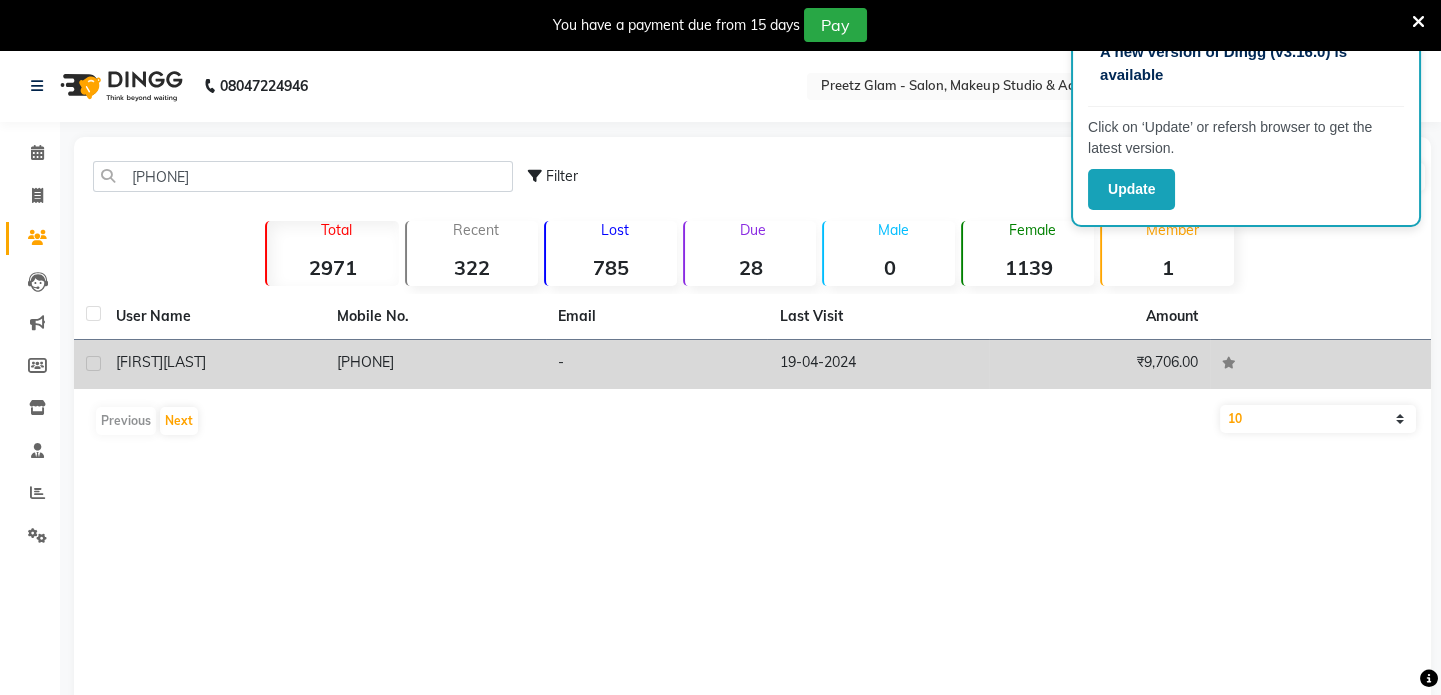 click on "[PHONE]" 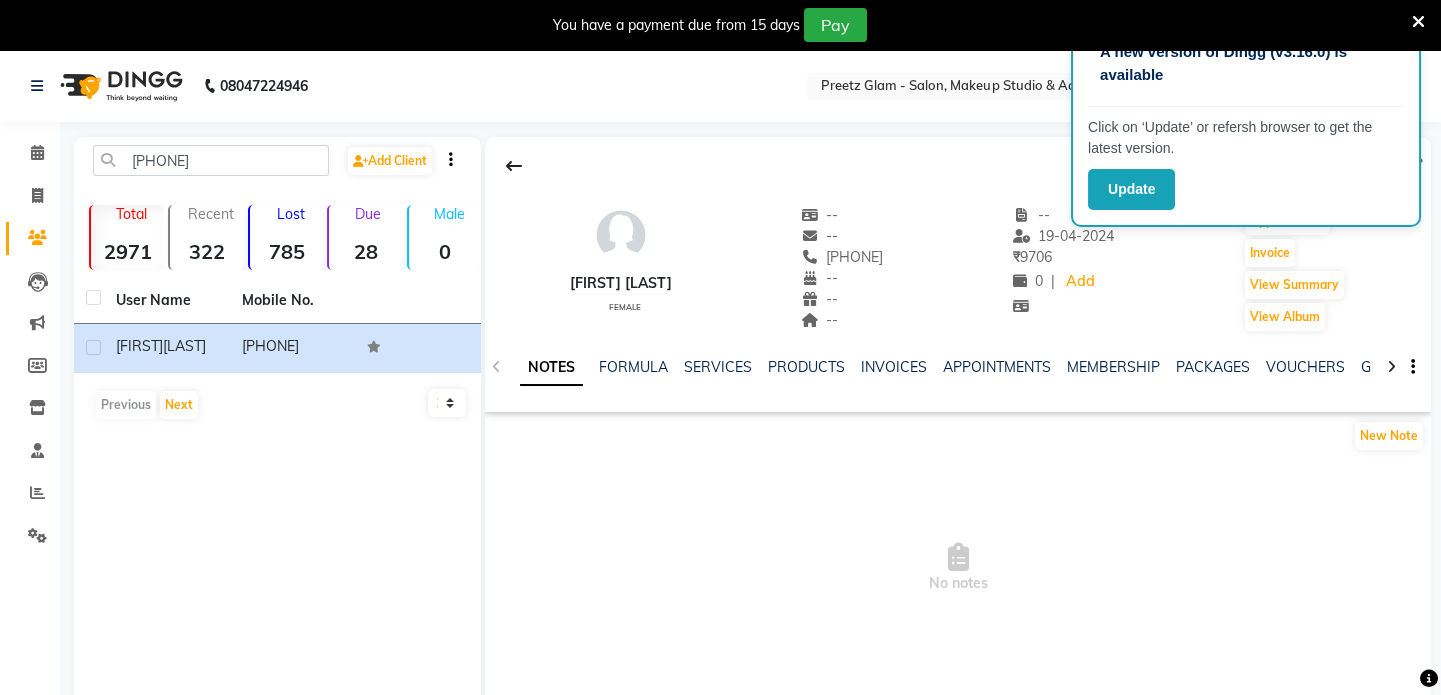 click at bounding box center [1418, 22] 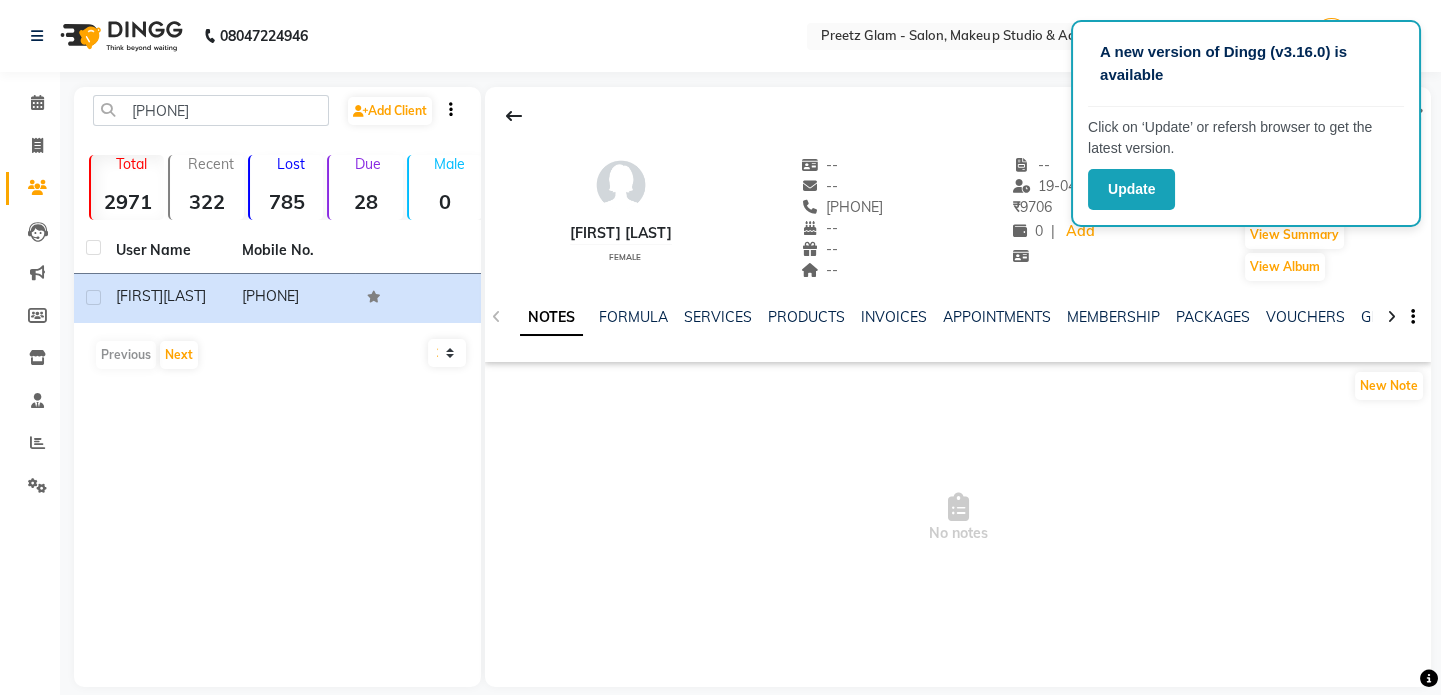 click on "A new version of Dingg (v3.16.0) is available  Click on ‘Update’ or refersh browser to get the latest version.  Update" 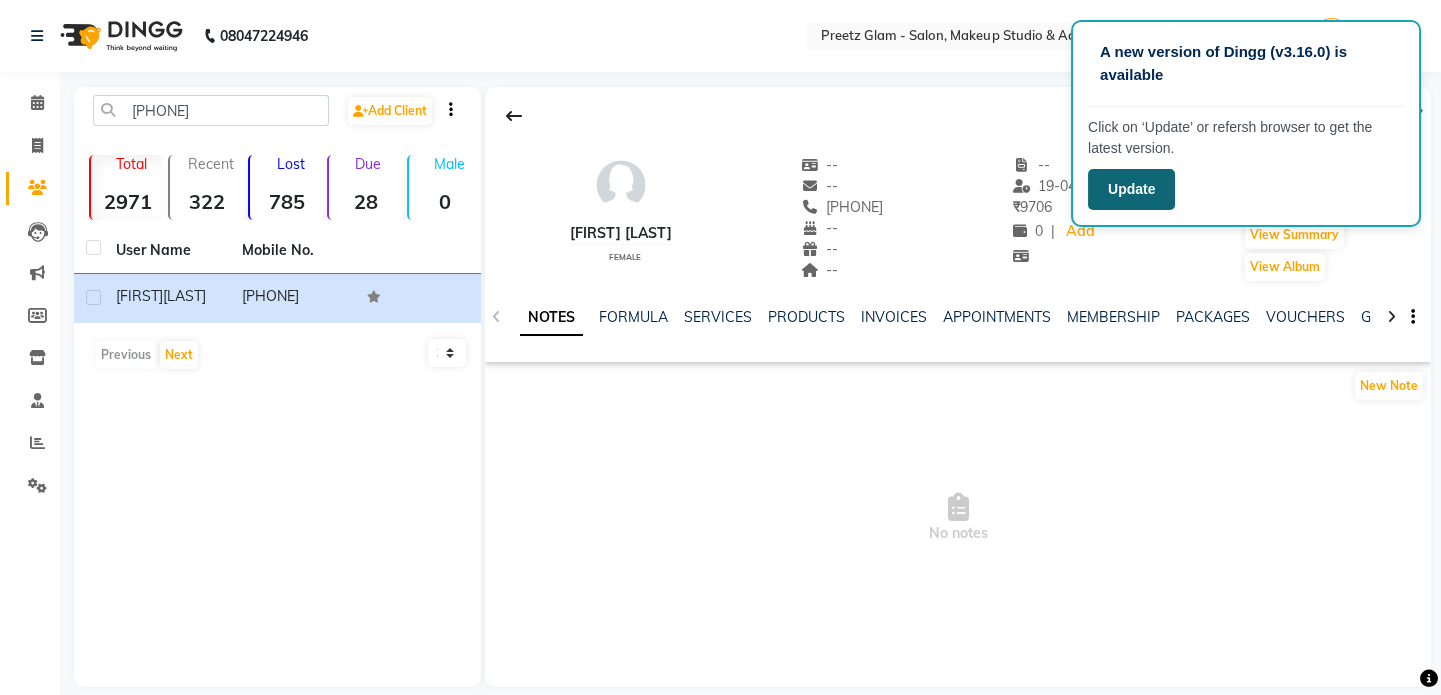 click on "Update" 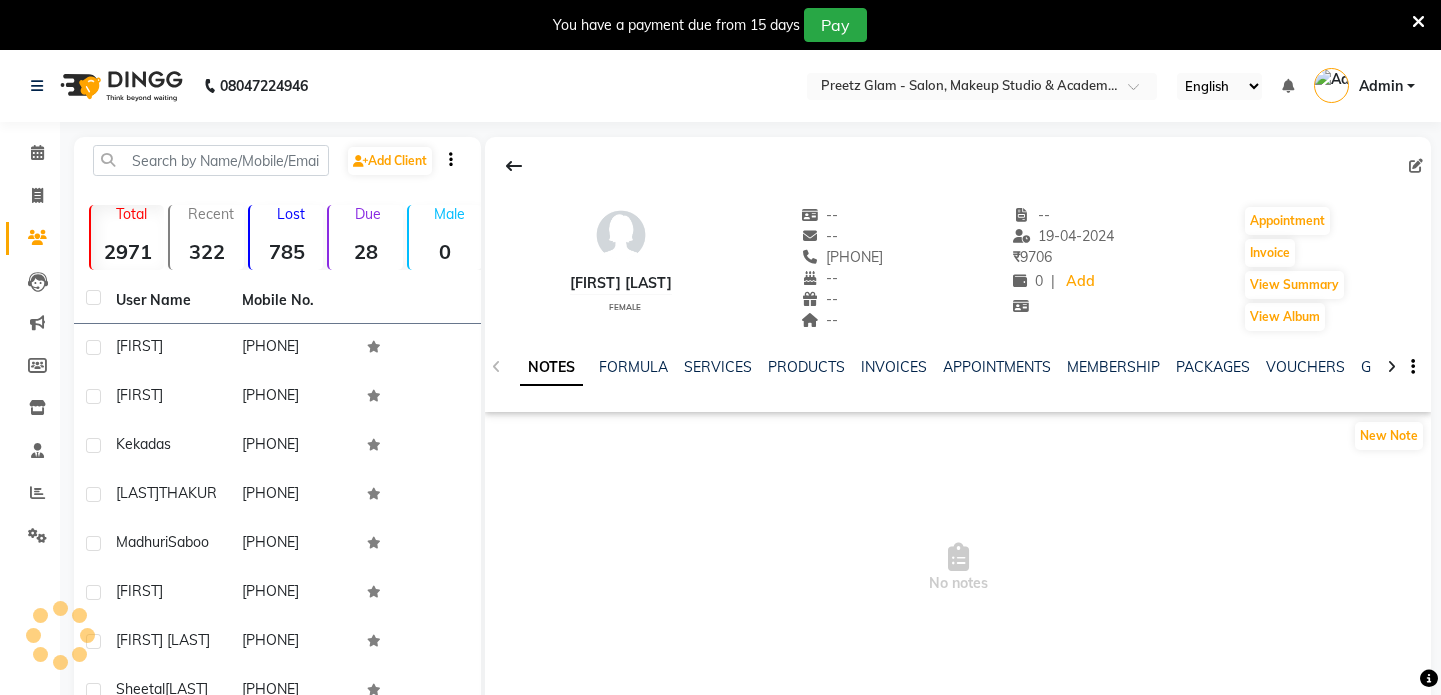 scroll, scrollTop: 0, scrollLeft: 0, axis: both 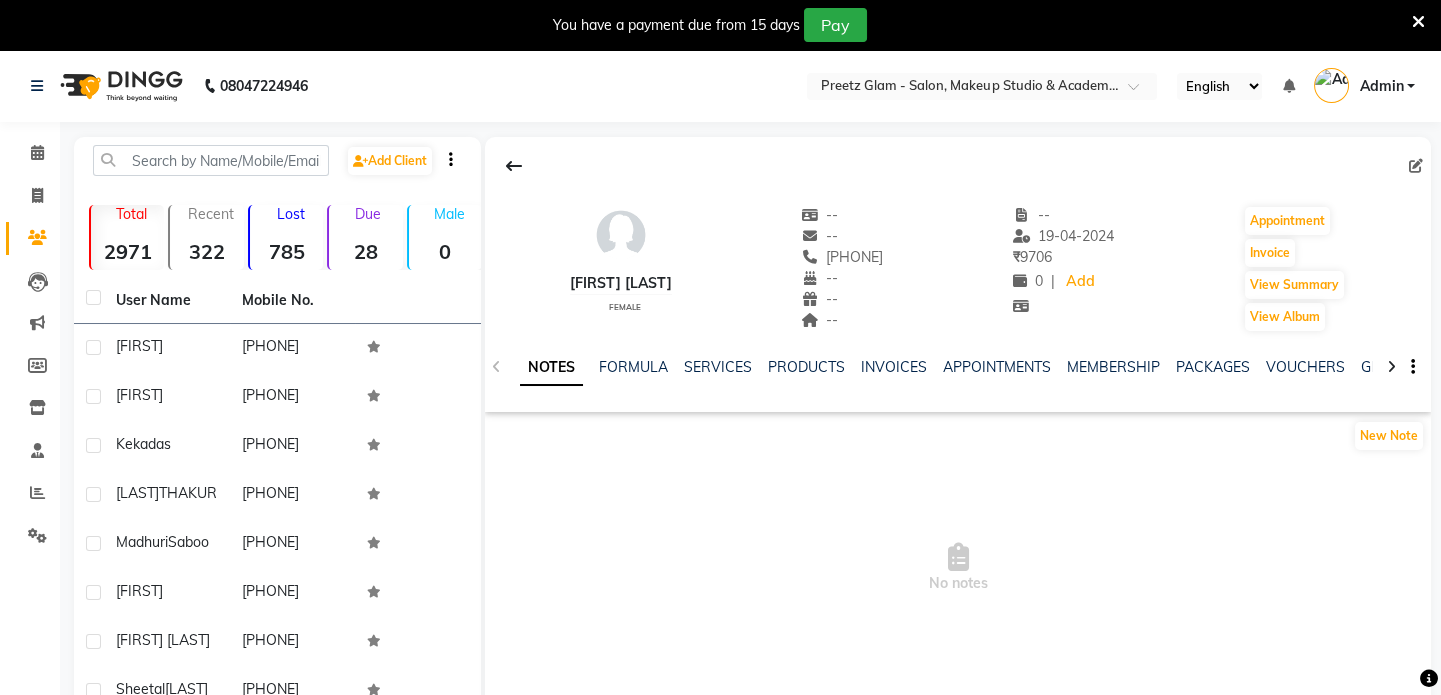 click at bounding box center [1418, 22] 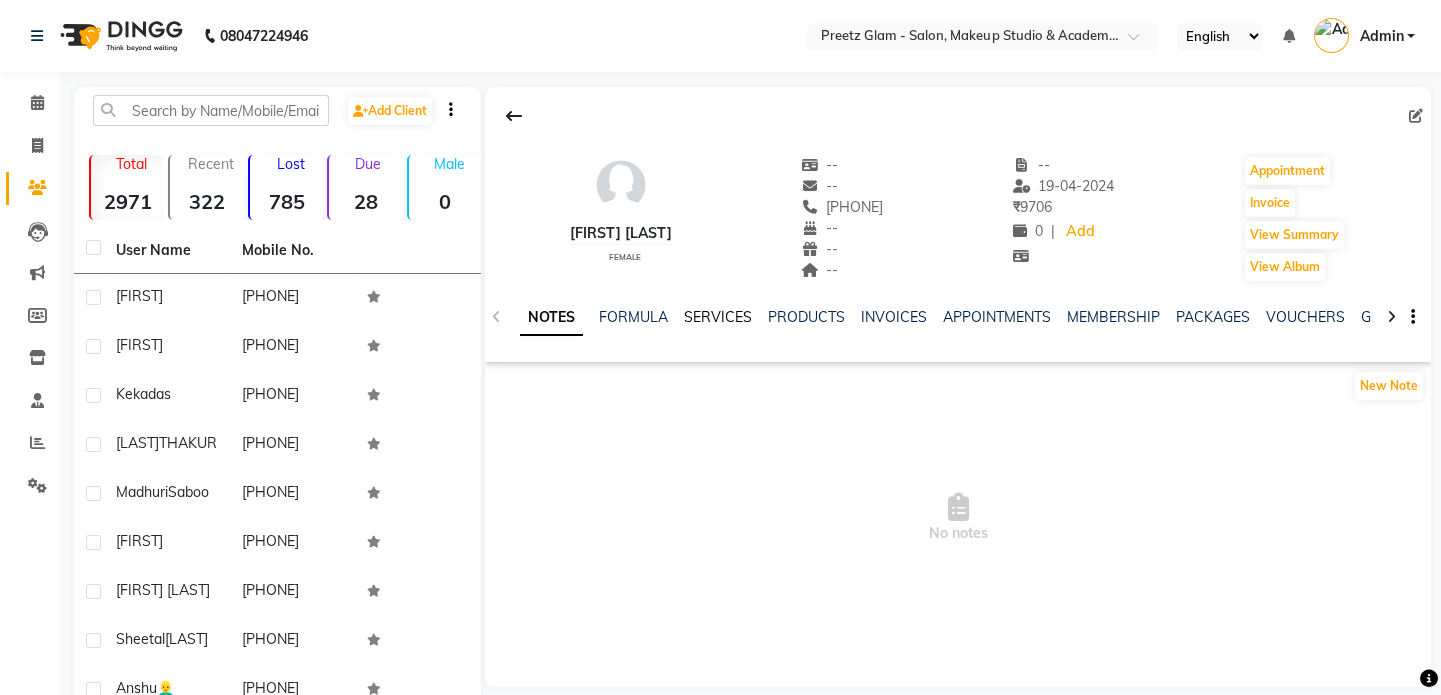 click on "SERVICES" 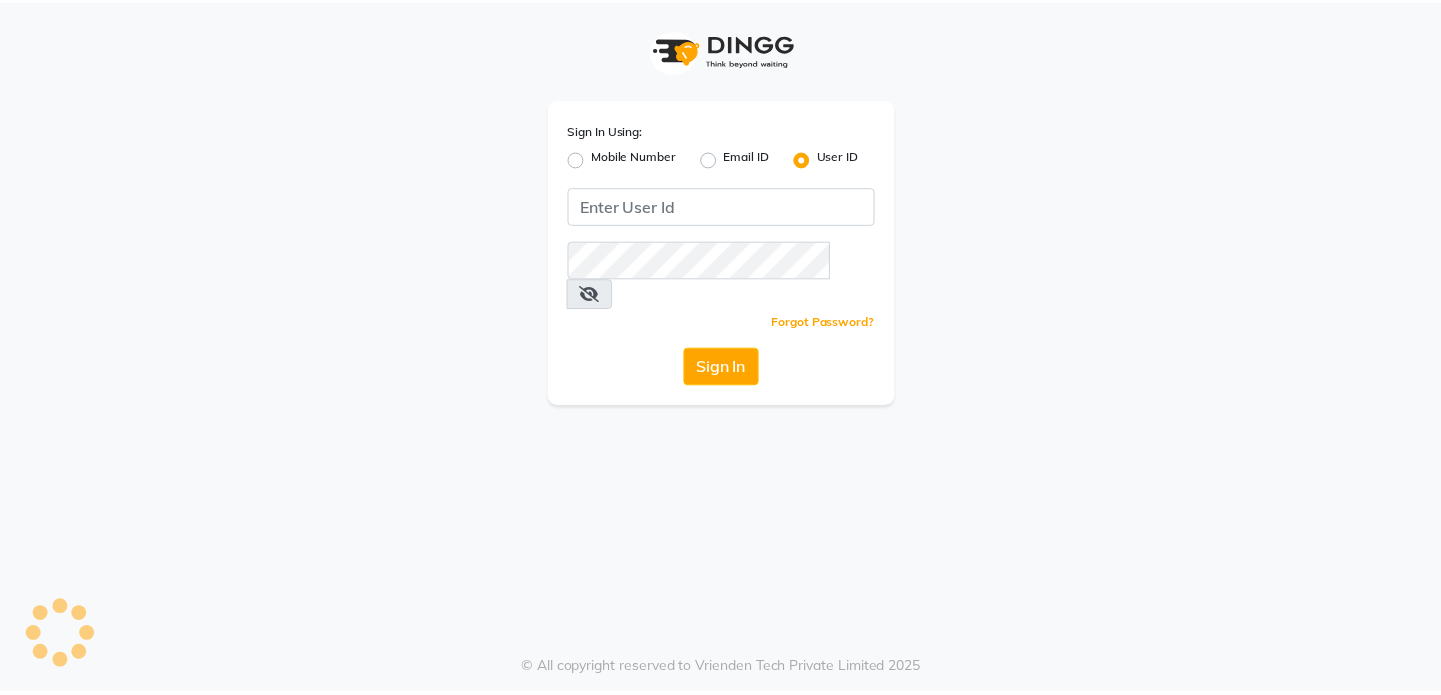 scroll, scrollTop: 0, scrollLeft: 0, axis: both 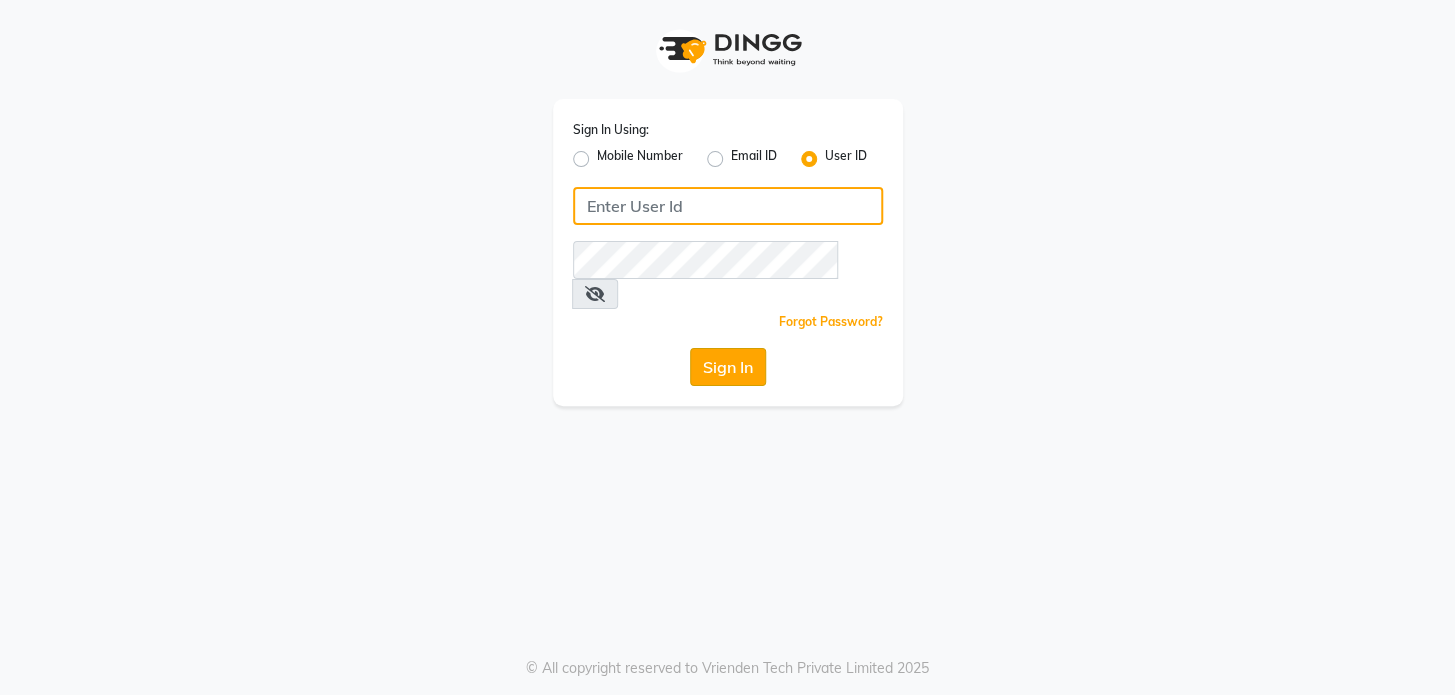 type on "preetzsglam" 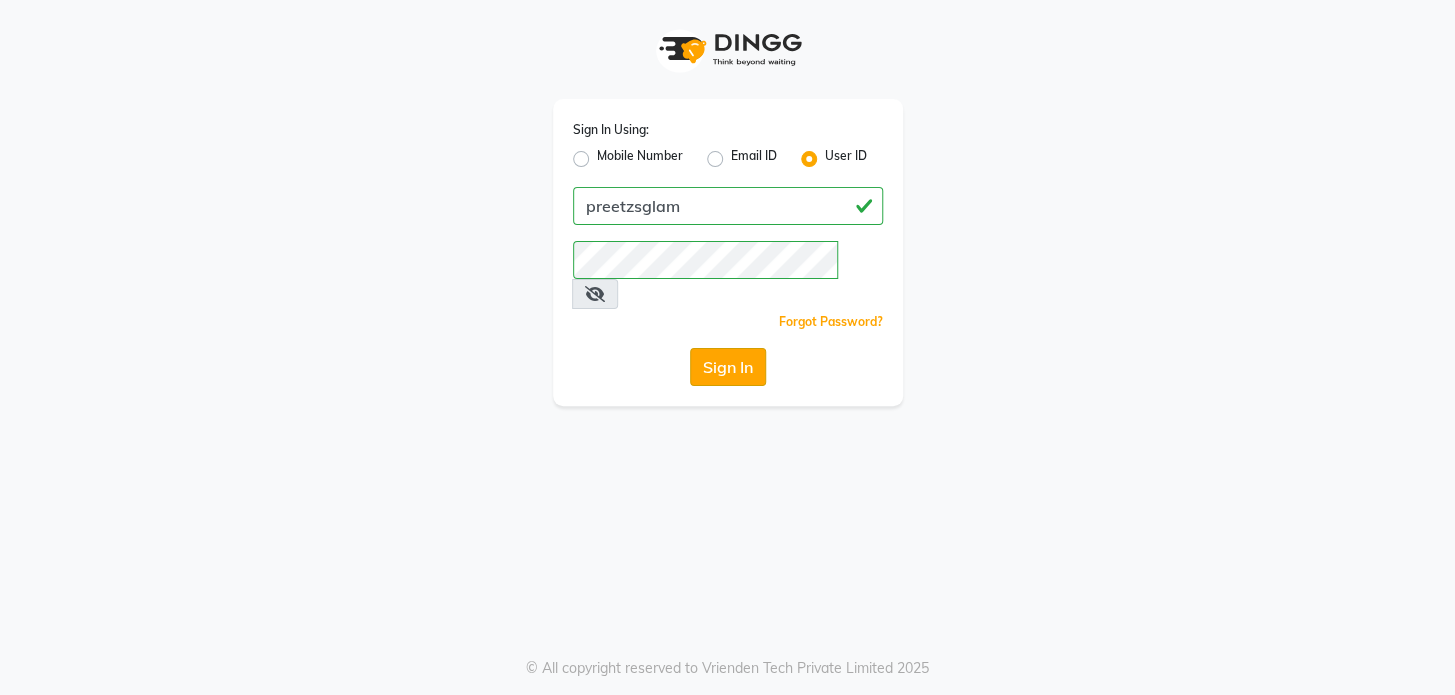 click on "Sign In" 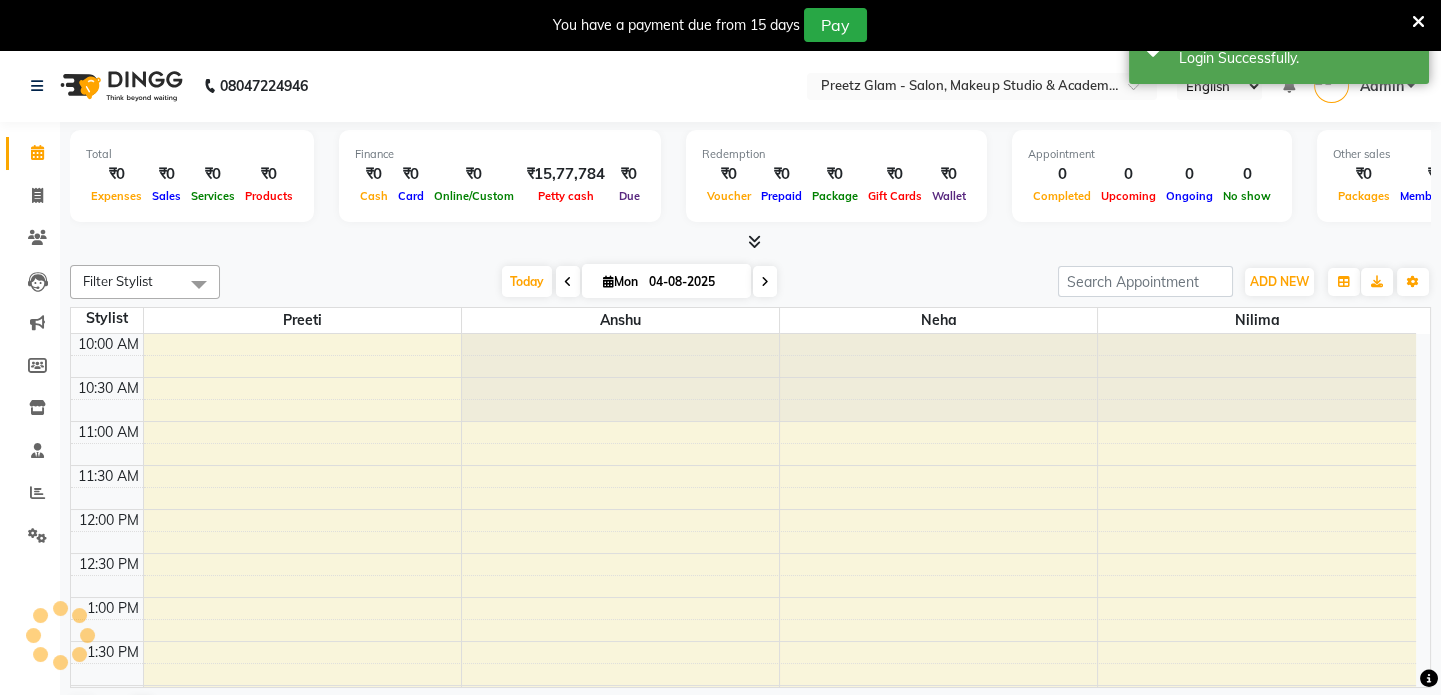 scroll, scrollTop: 0, scrollLeft: 0, axis: both 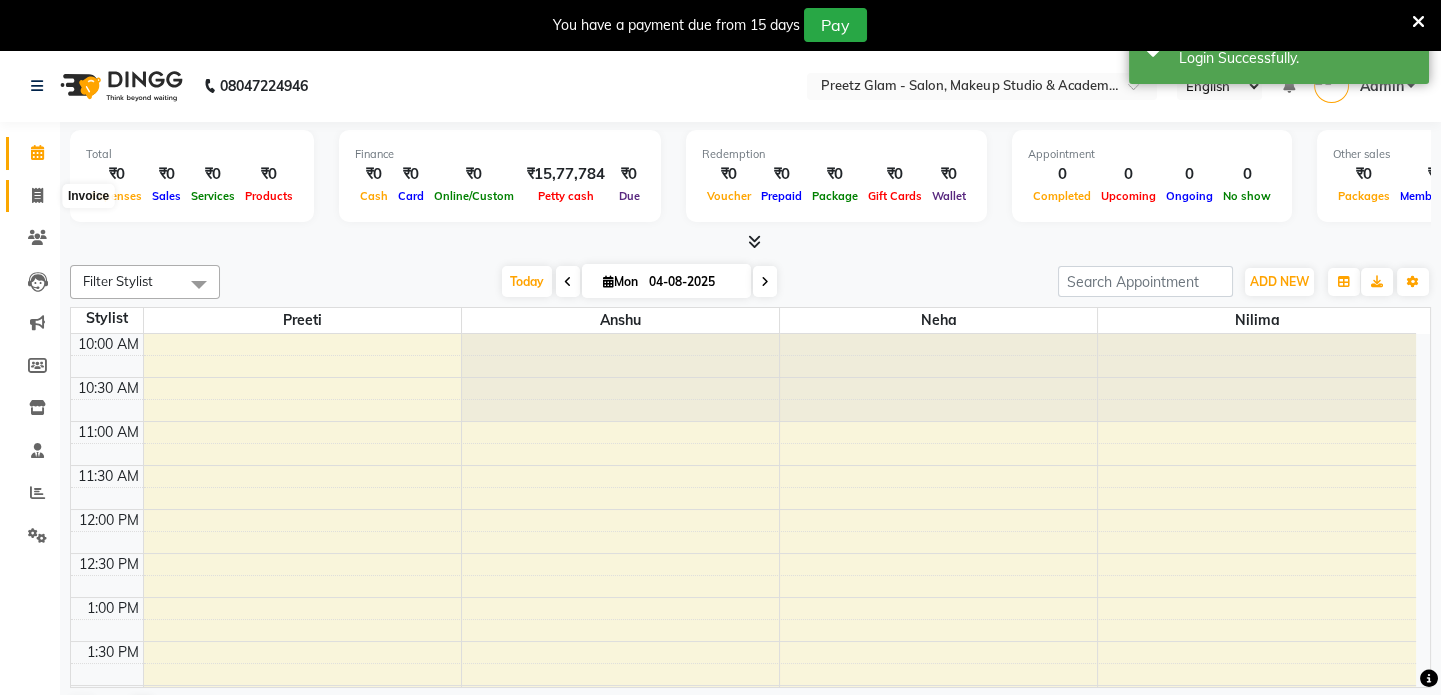click 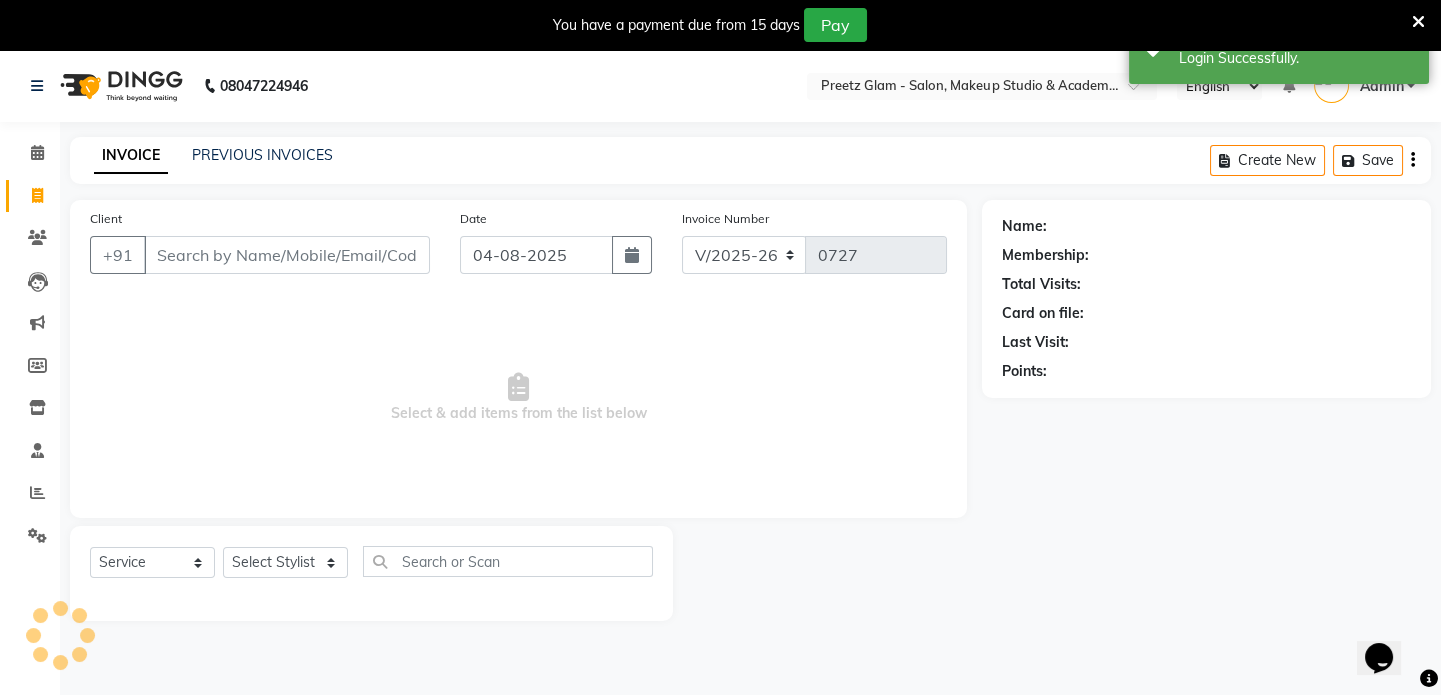 scroll, scrollTop: 0, scrollLeft: 0, axis: both 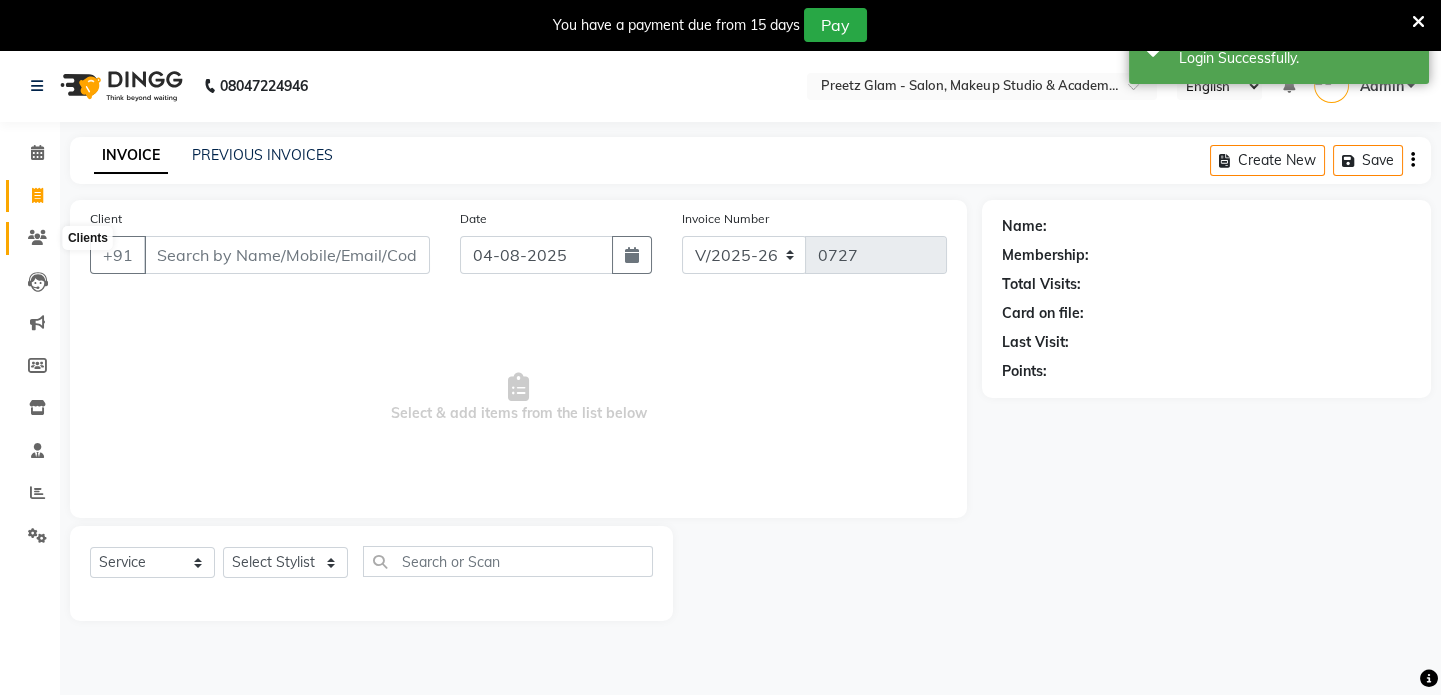 click 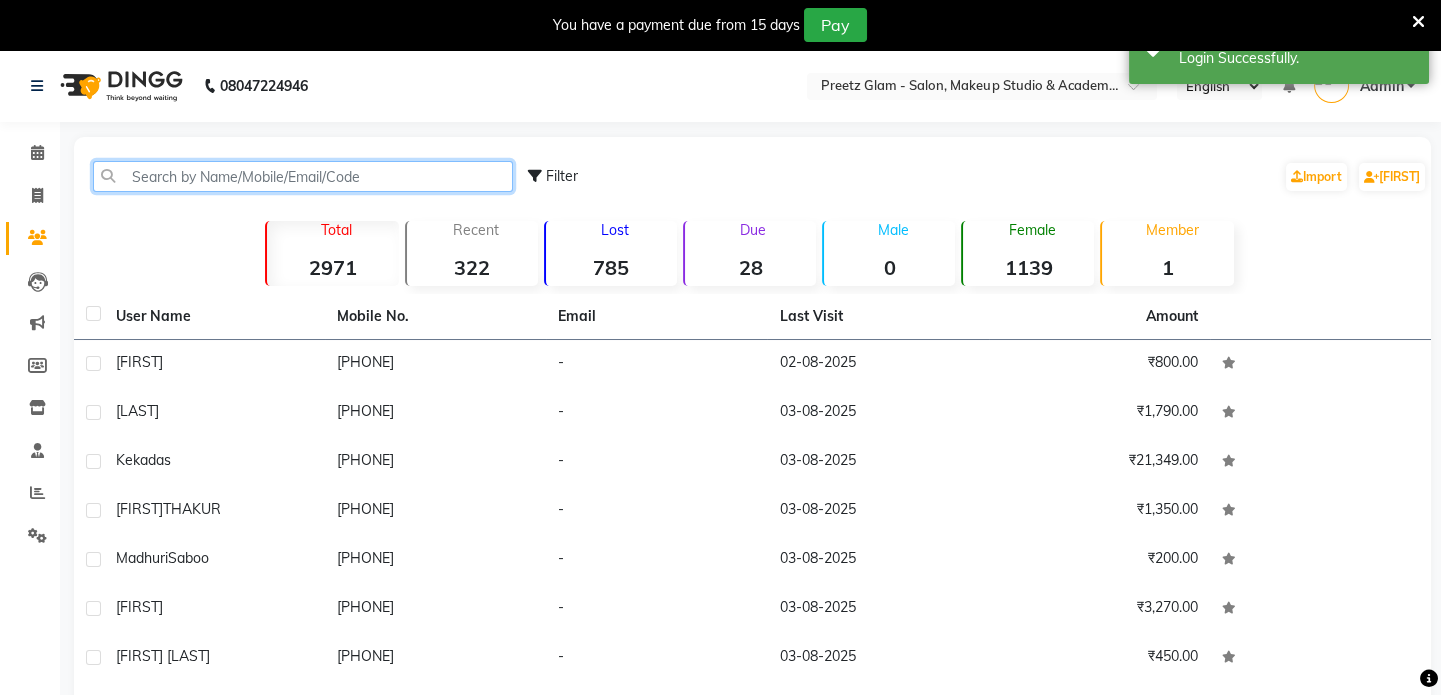 click 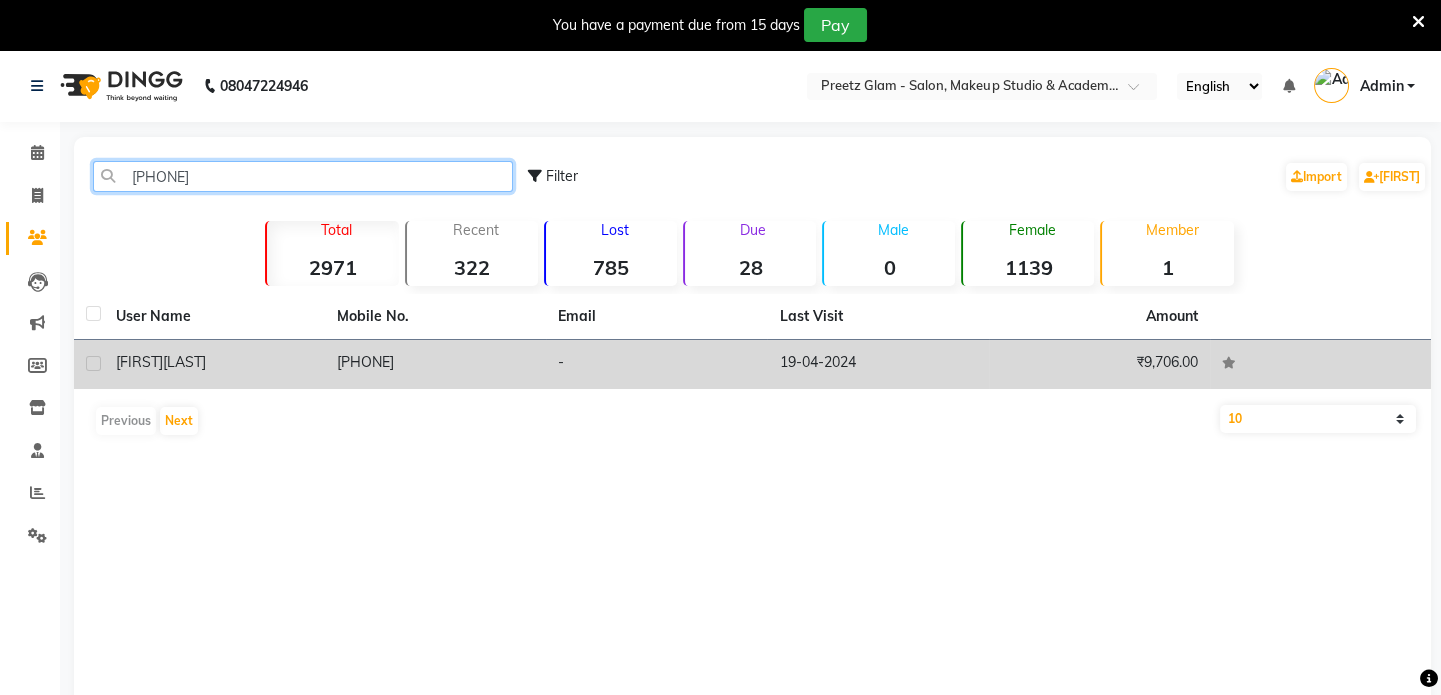 type on "[PHONE]" 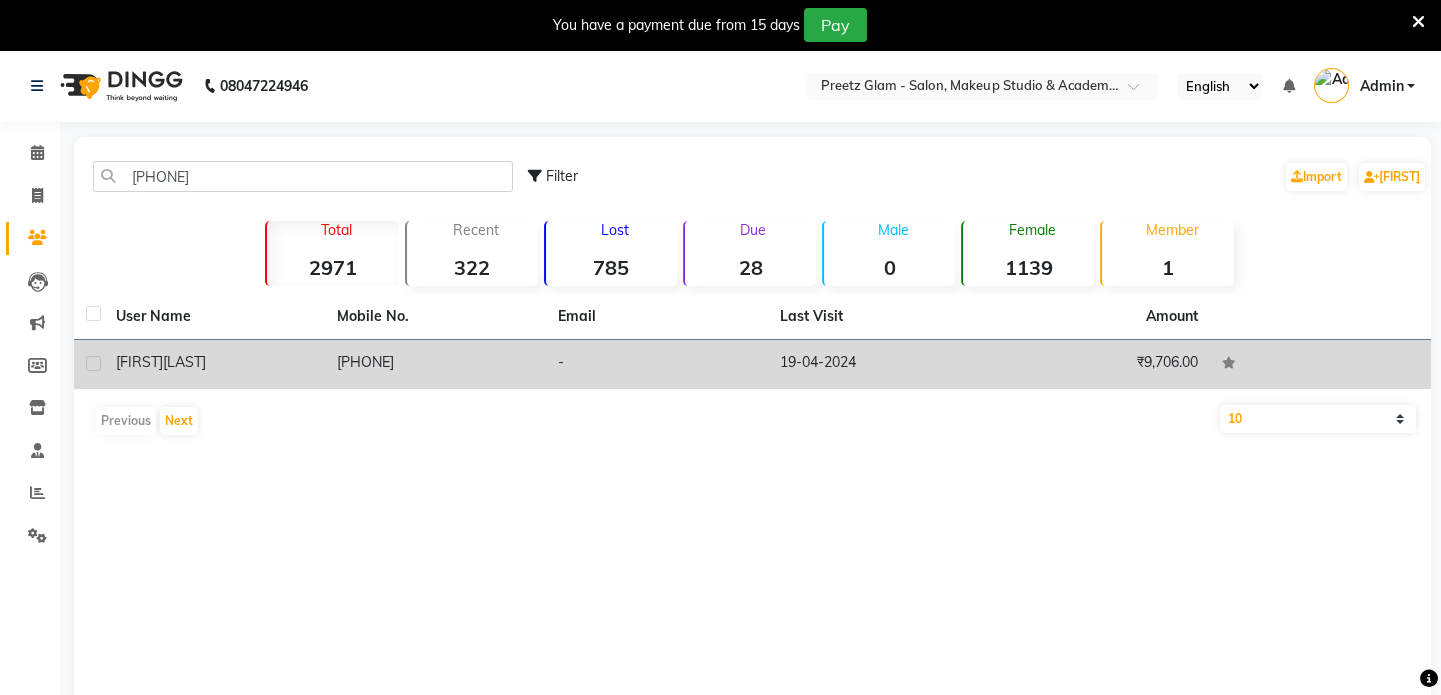 click on "[PHONE]" 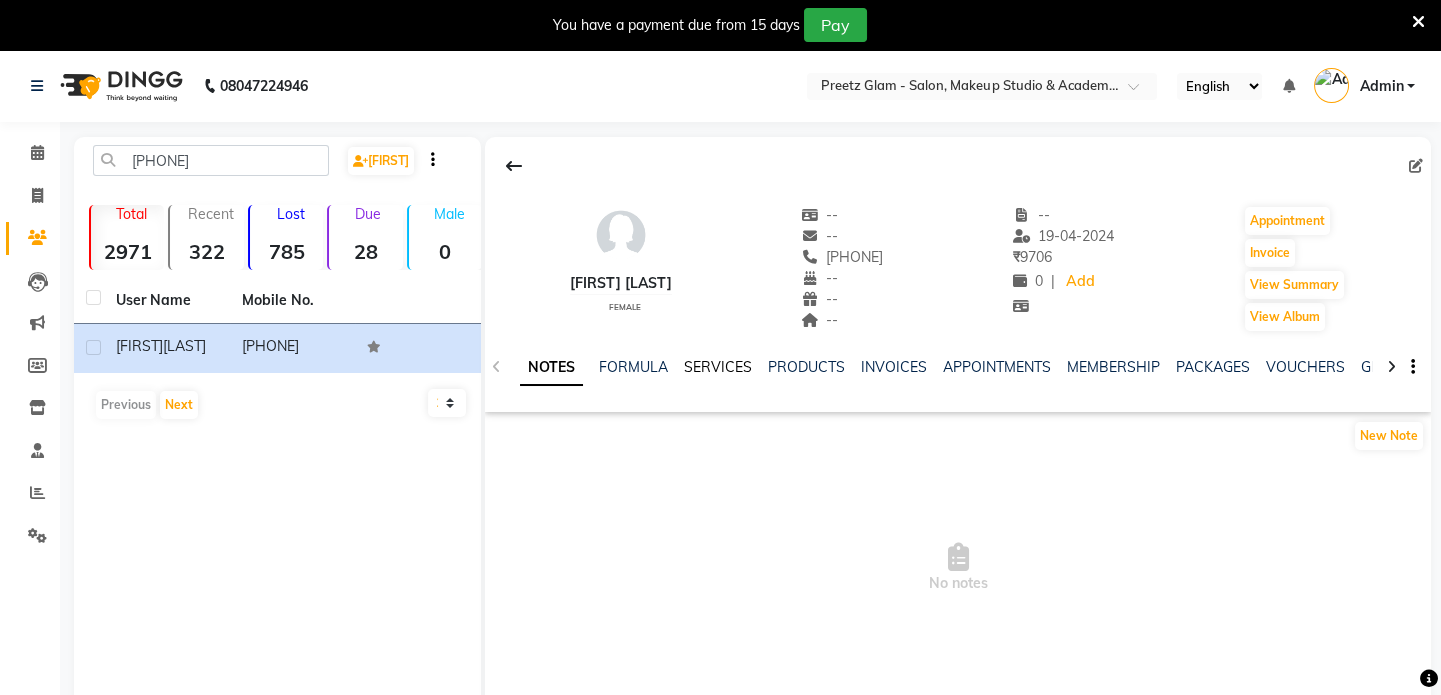 click on "SERVICES" 